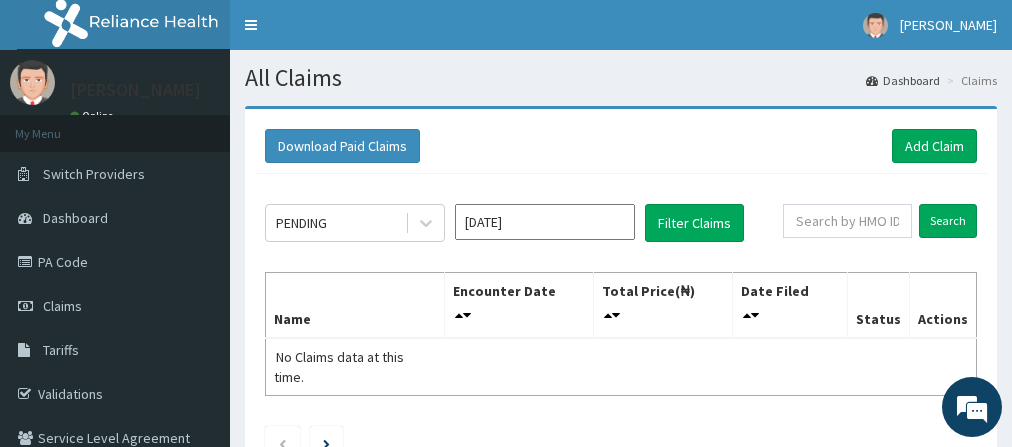 scroll, scrollTop: 0, scrollLeft: 0, axis: both 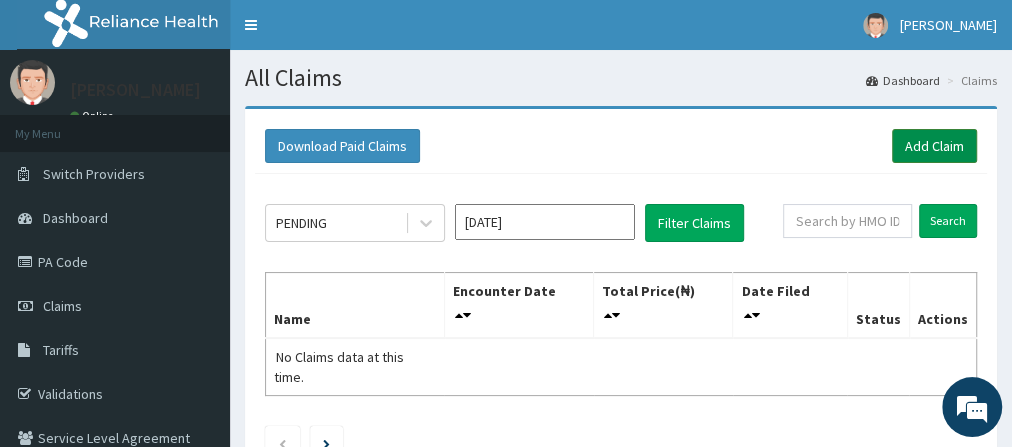 click on "Add Claim" at bounding box center [934, 146] 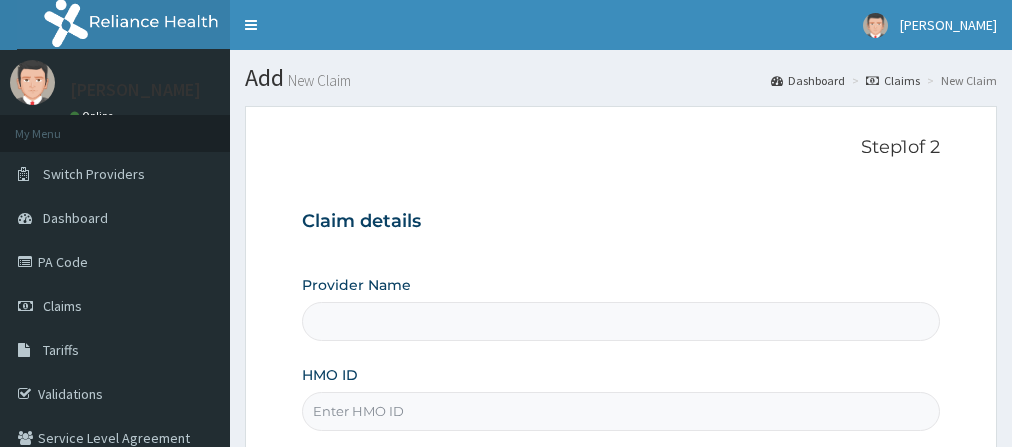 scroll, scrollTop: 260, scrollLeft: 0, axis: vertical 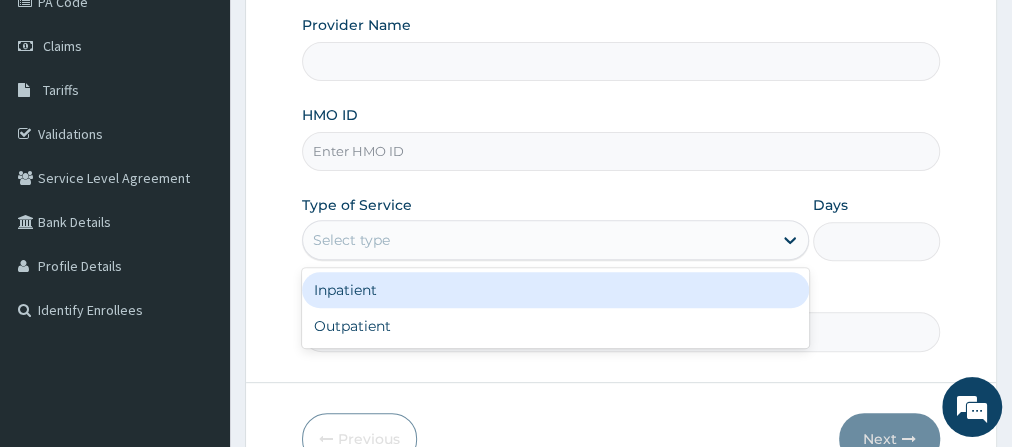 click on "Select type" at bounding box center [537, 240] 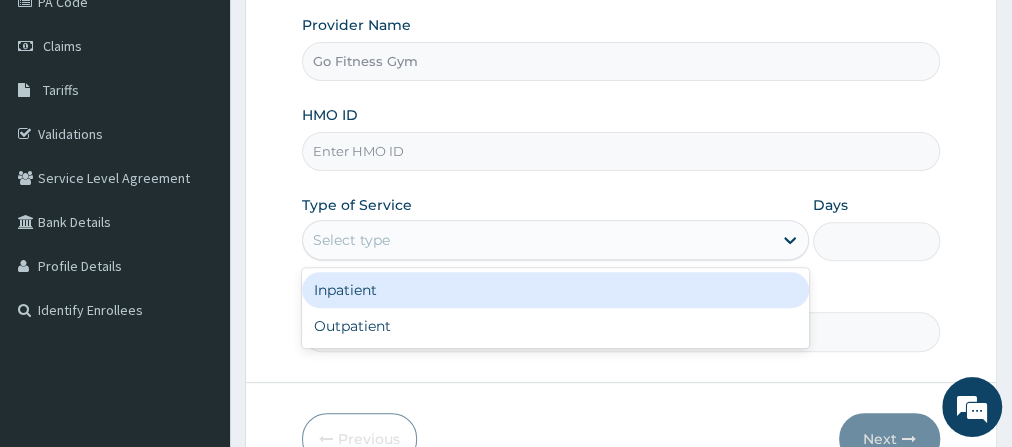 type on "1" 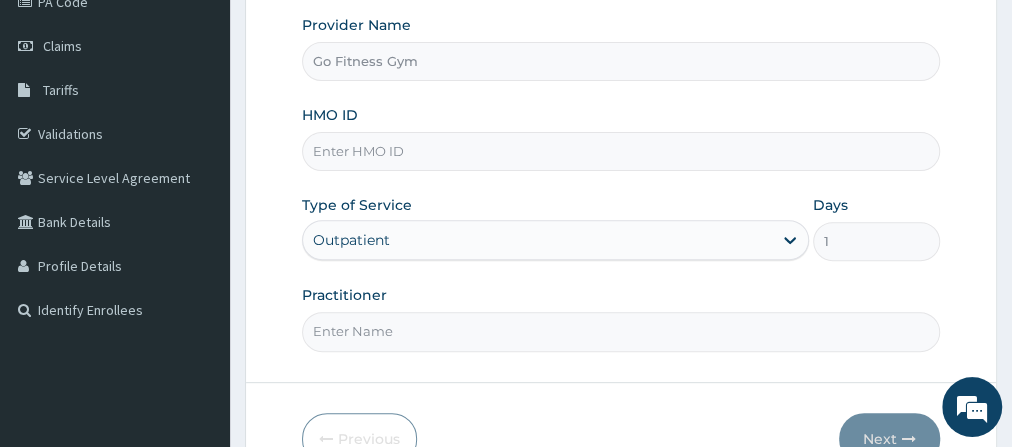 click on "HMO ID" at bounding box center (621, 151) 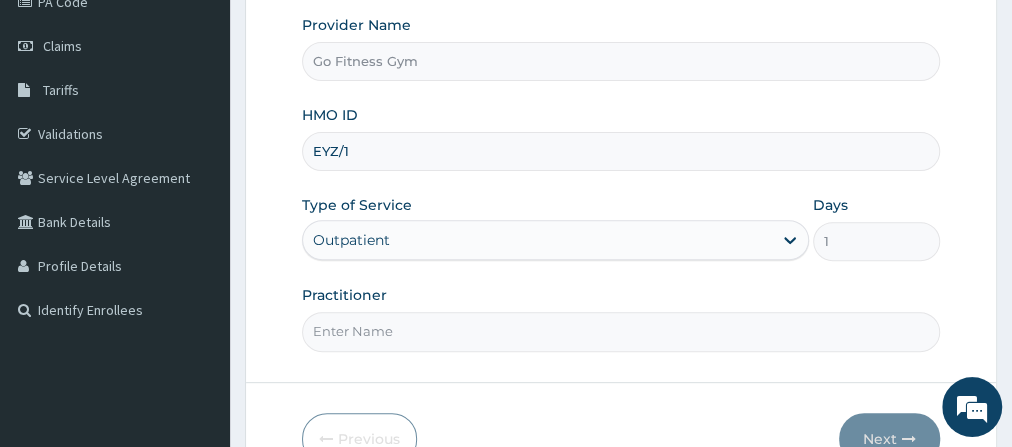 scroll, scrollTop: 0, scrollLeft: 0, axis: both 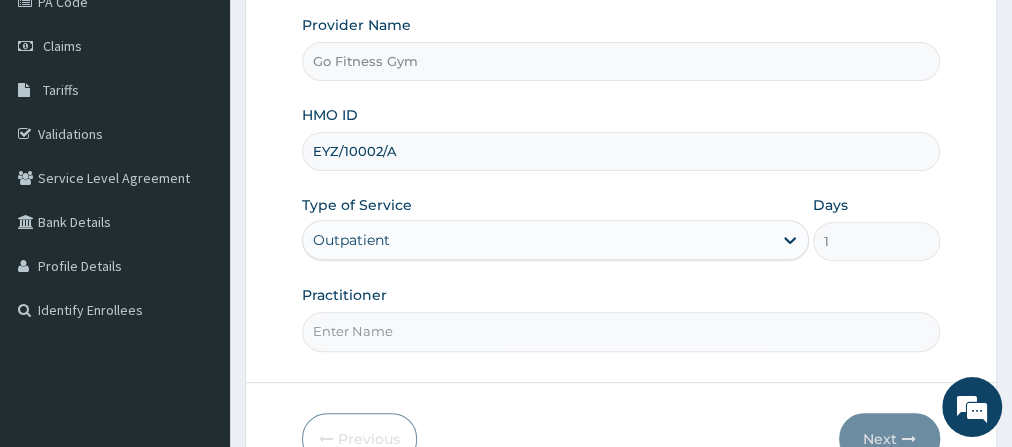 type on "EYZ/10002/A" 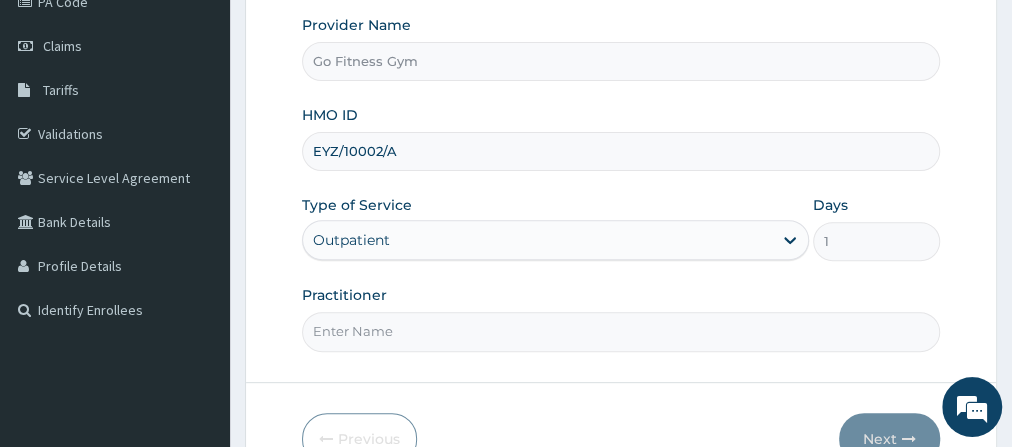 type on "Gofitness centre" 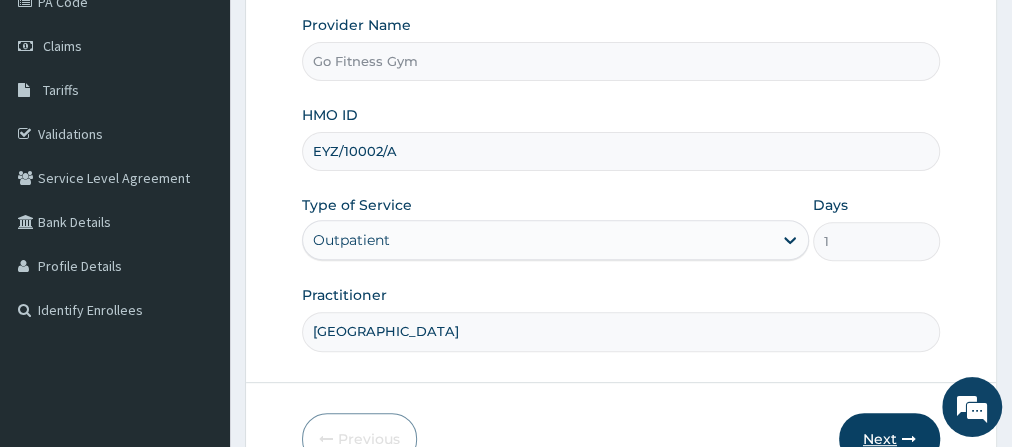 click on "Next" at bounding box center [889, 439] 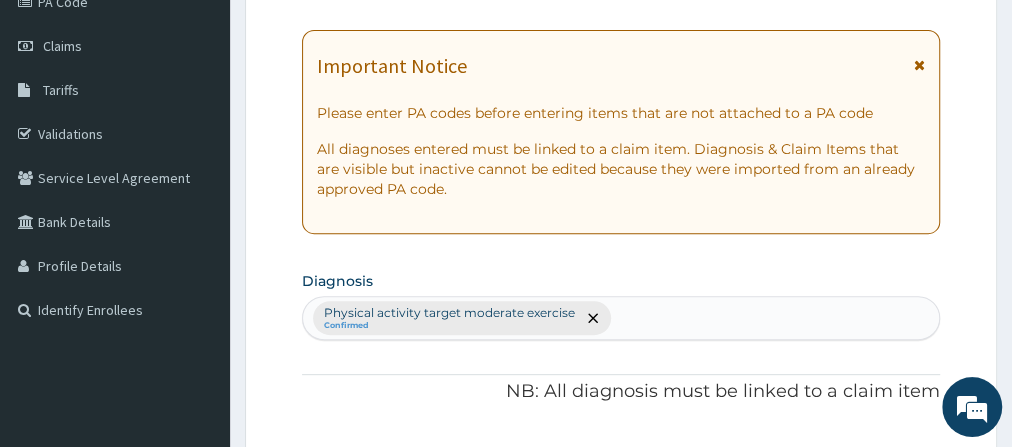 scroll, scrollTop: 0, scrollLeft: 0, axis: both 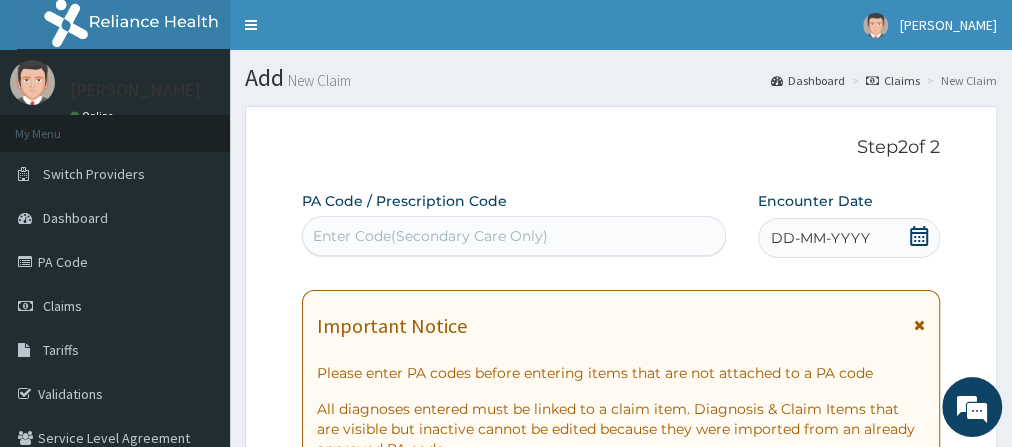 click on "Enter Code(Secondary Care Only)" at bounding box center (514, 236) 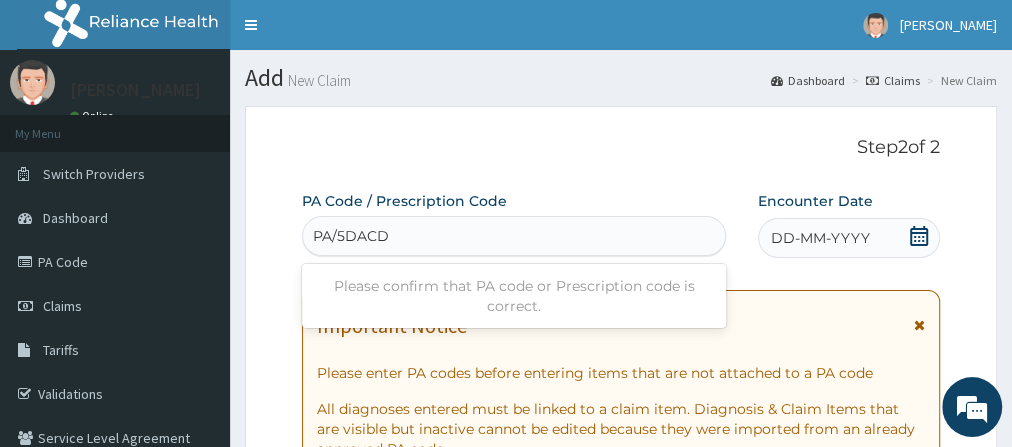 type on "PA/5DACDC" 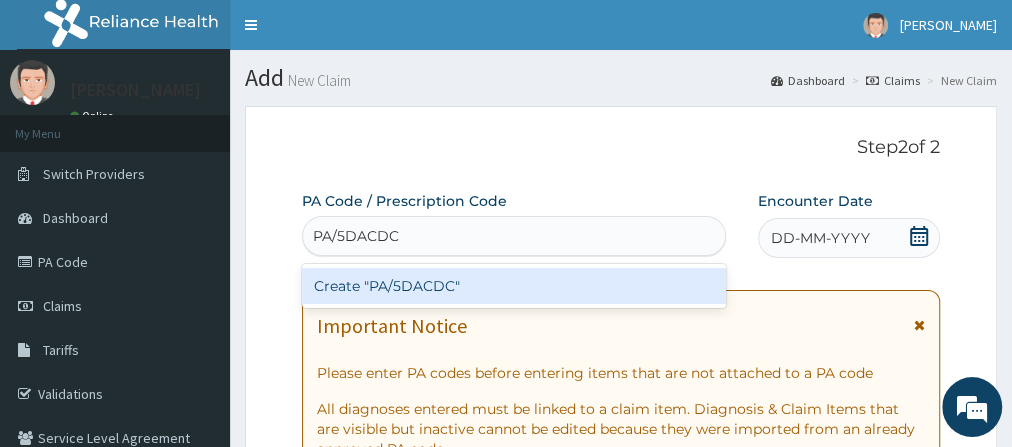 click on "Create "PA/5DACDC"" at bounding box center [514, 286] 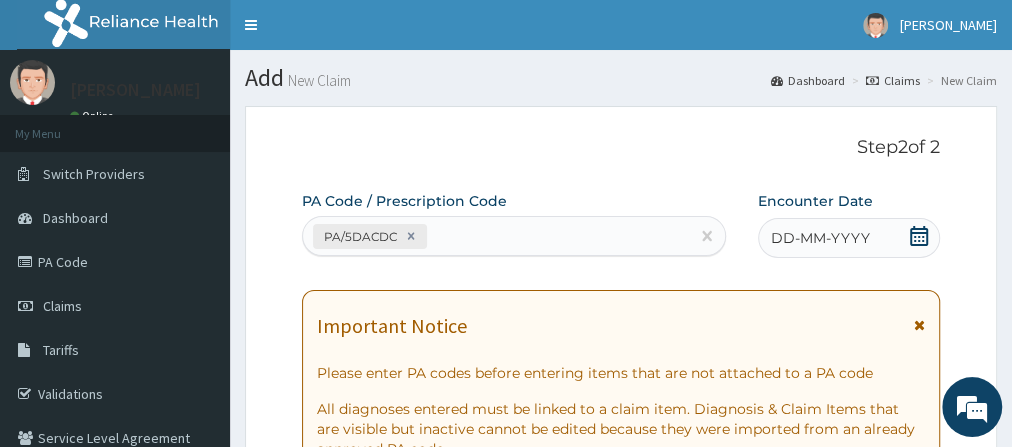 click 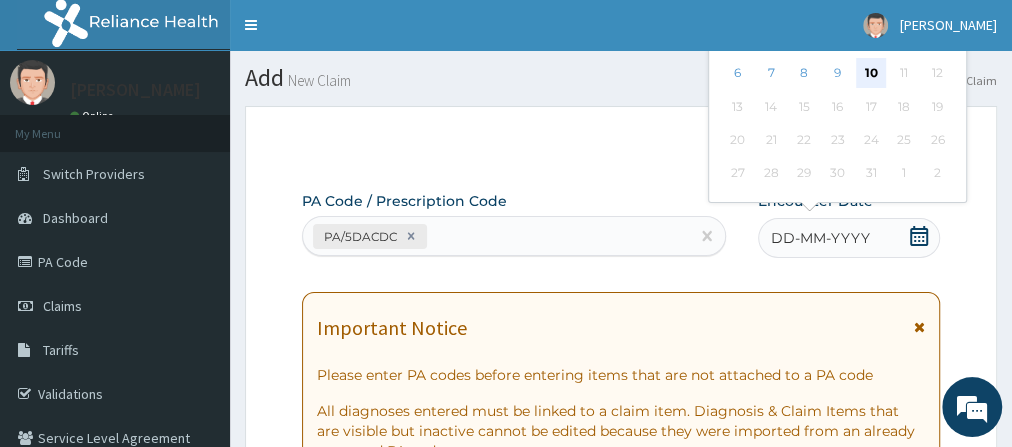 click on "10" at bounding box center [871, 74] 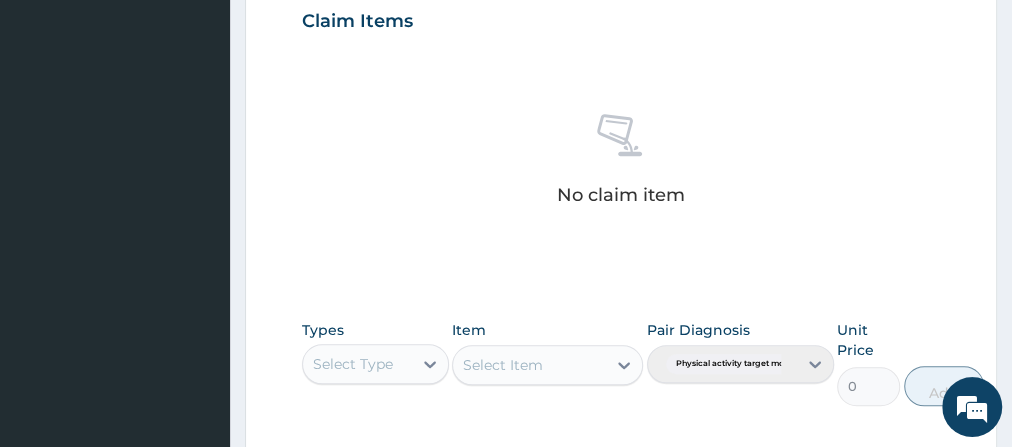 scroll, scrollTop: 826, scrollLeft: 0, axis: vertical 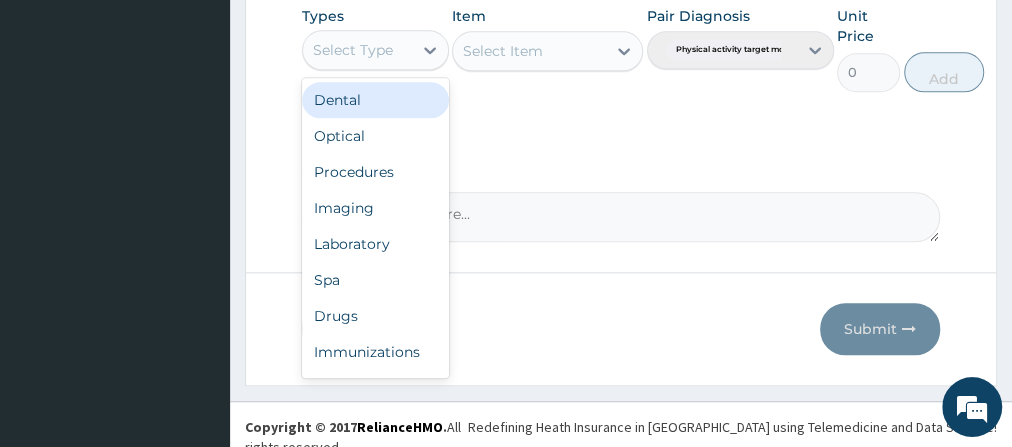 click on "Select Type" at bounding box center (357, 50) 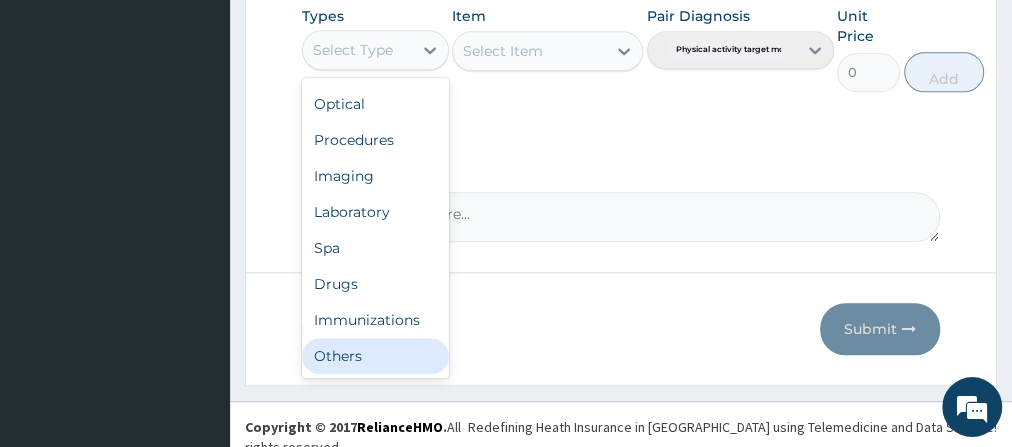 scroll, scrollTop: 67, scrollLeft: 0, axis: vertical 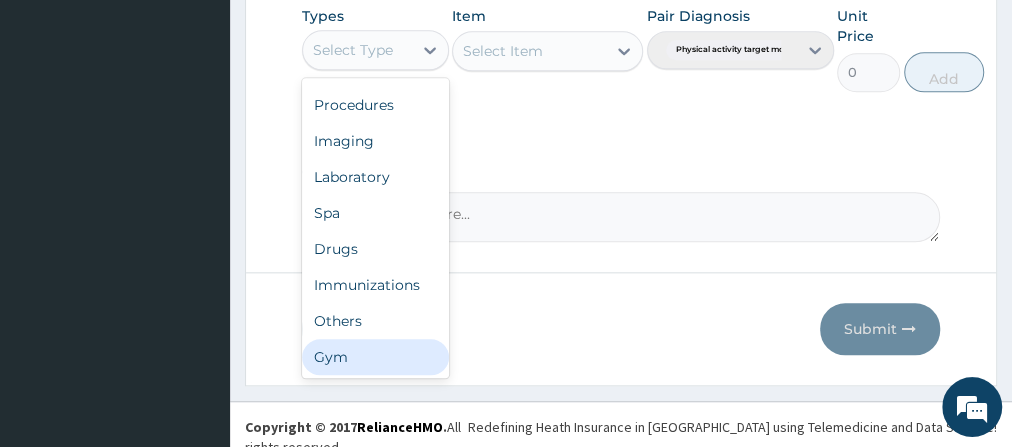 click on "Gym" at bounding box center [375, 357] 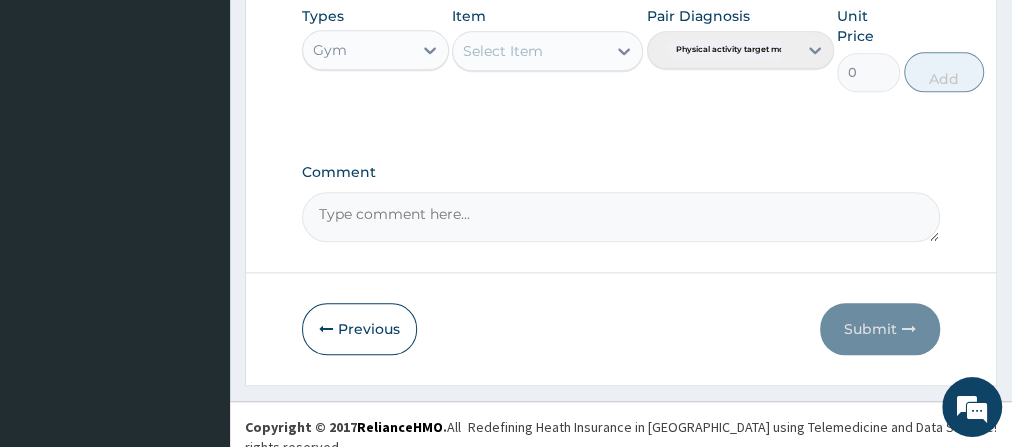 click on "Select Item" at bounding box center (529, 51) 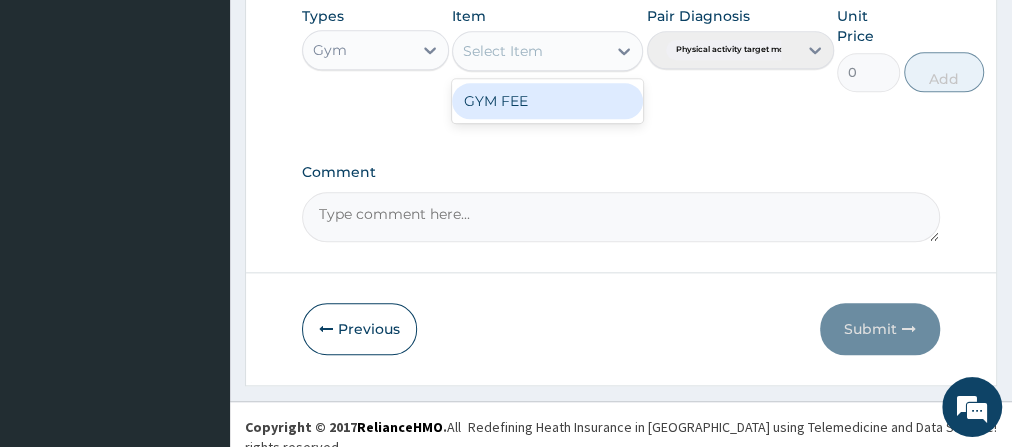 click on "GYM FEE" at bounding box center [547, 101] 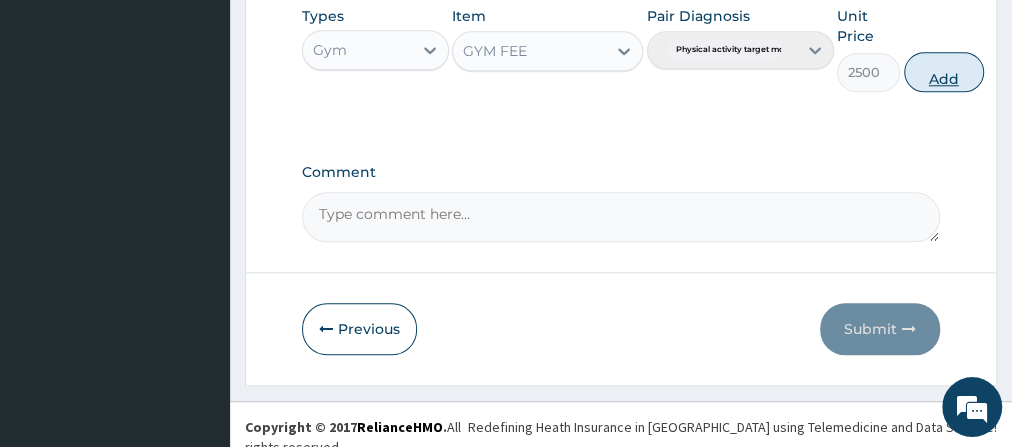 click on "Add" at bounding box center (944, 72) 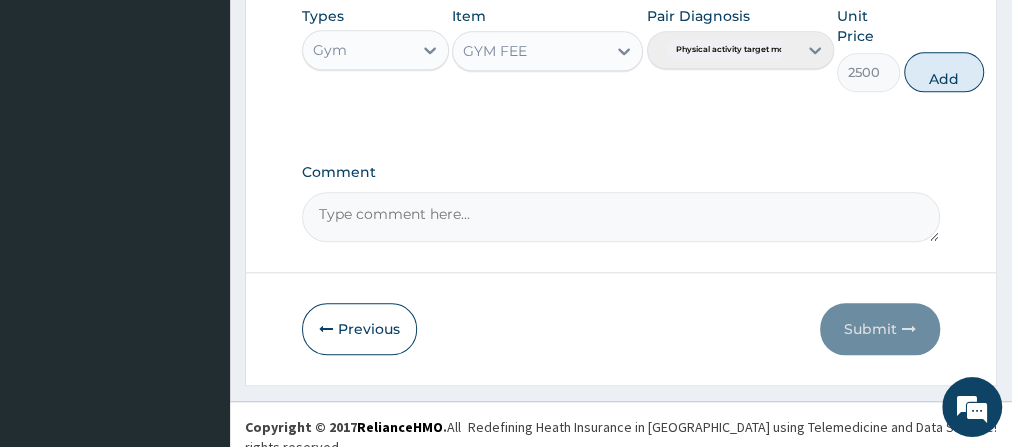 type on "0" 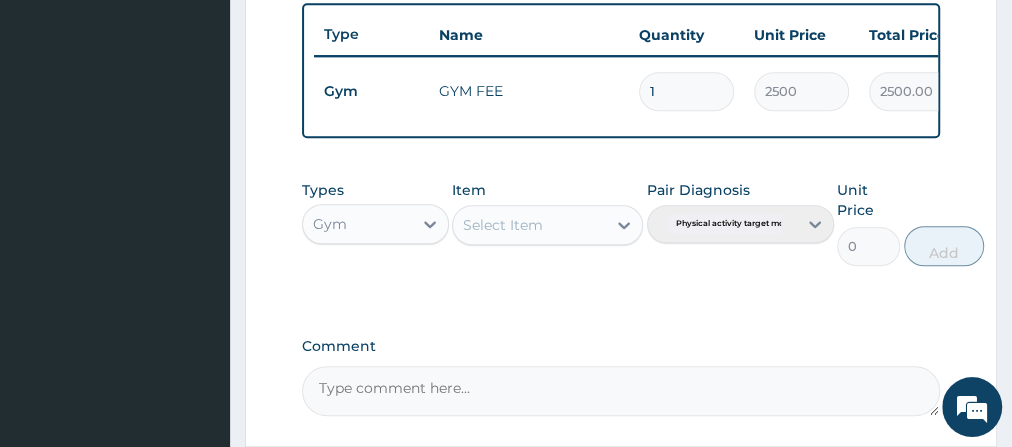 scroll, scrollTop: 946, scrollLeft: 0, axis: vertical 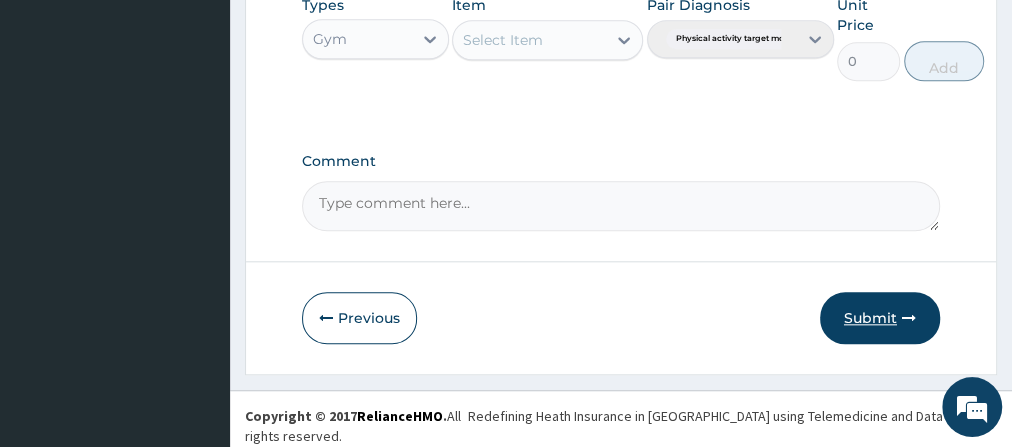 click at bounding box center [909, 318] 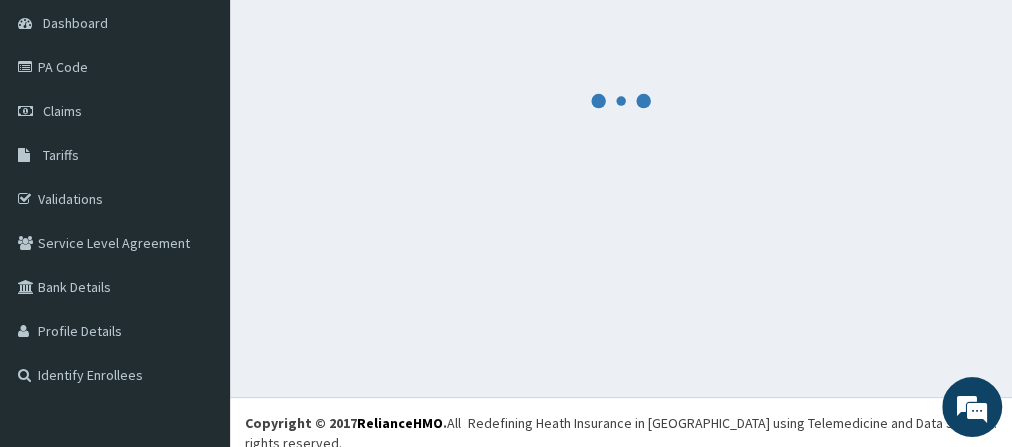 scroll, scrollTop: 946, scrollLeft: 0, axis: vertical 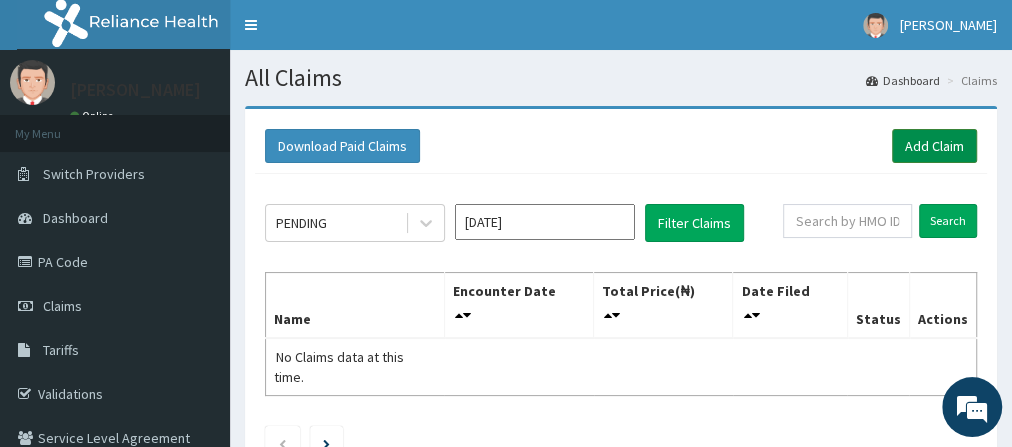 click on "Add Claim" at bounding box center (934, 146) 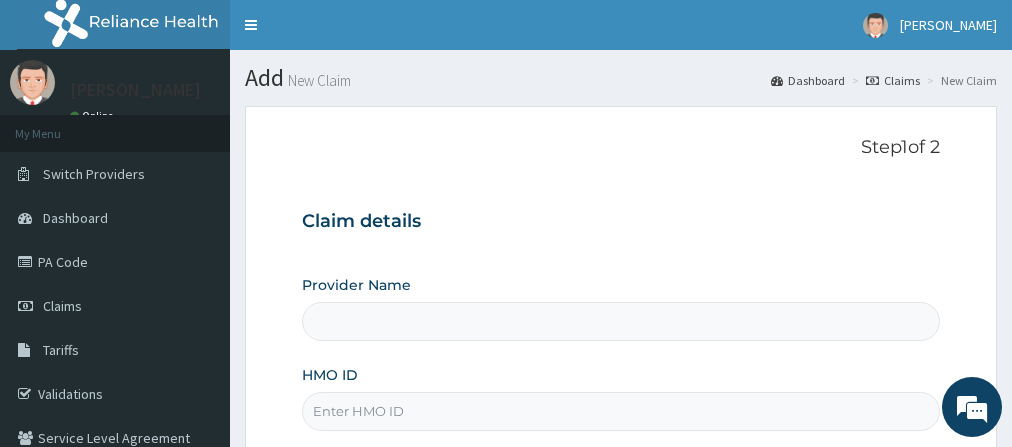 scroll, scrollTop: 0, scrollLeft: 0, axis: both 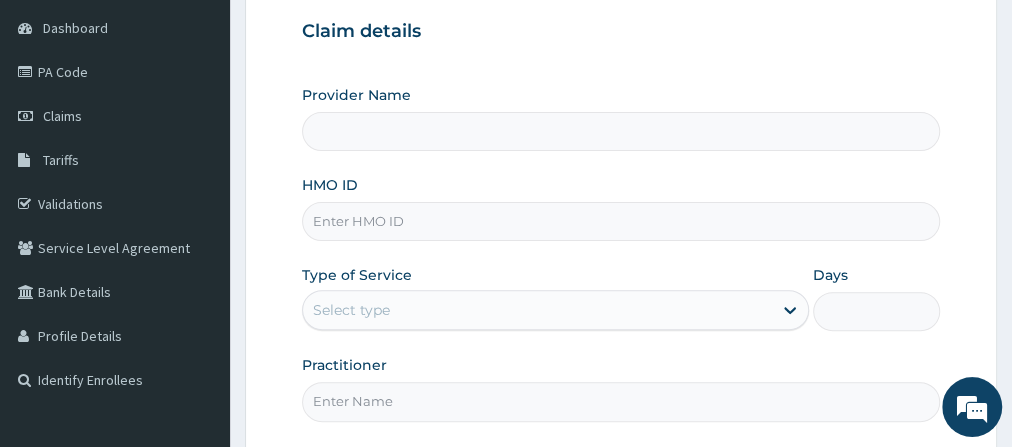 type on "Go Fitness Gym" 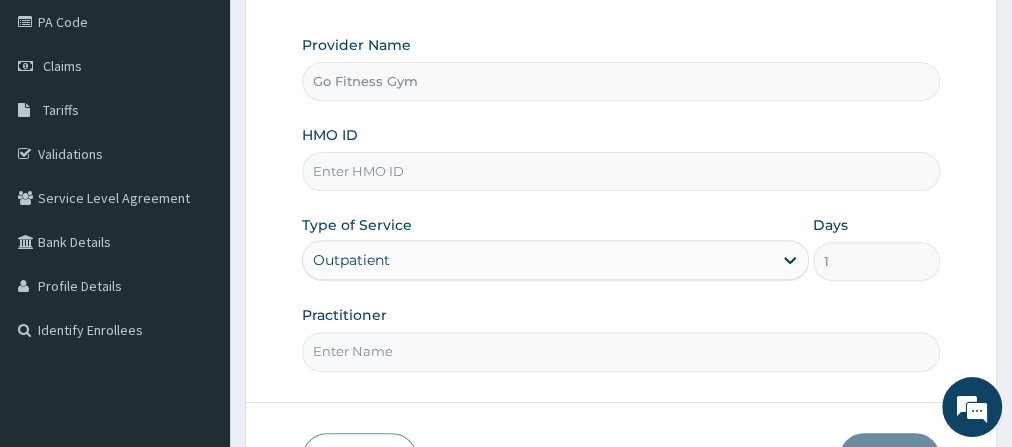 scroll, scrollTop: 263, scrollLeft: 0, axis: vertical 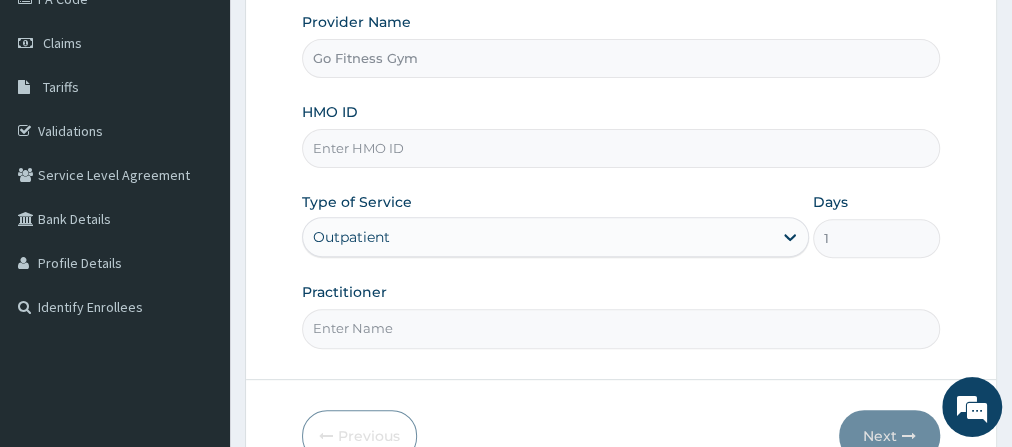 click on "HMO ID" at bounding box center [621, 148] 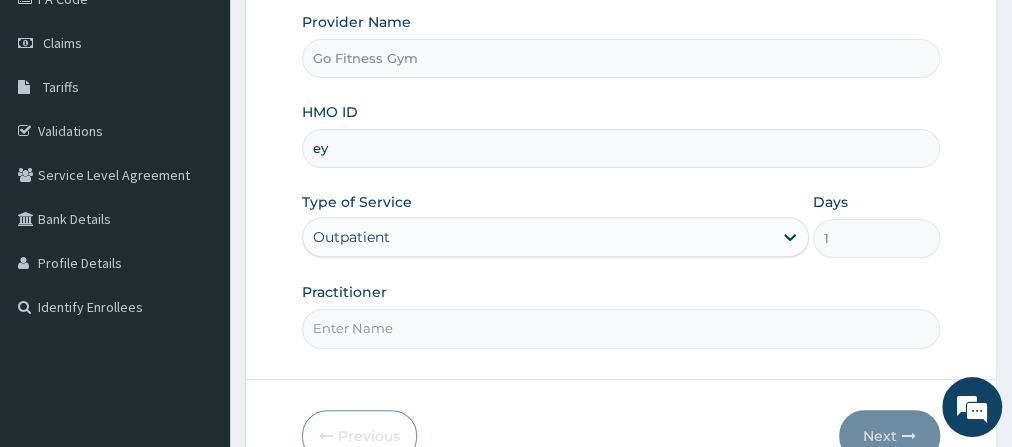 type on "e" 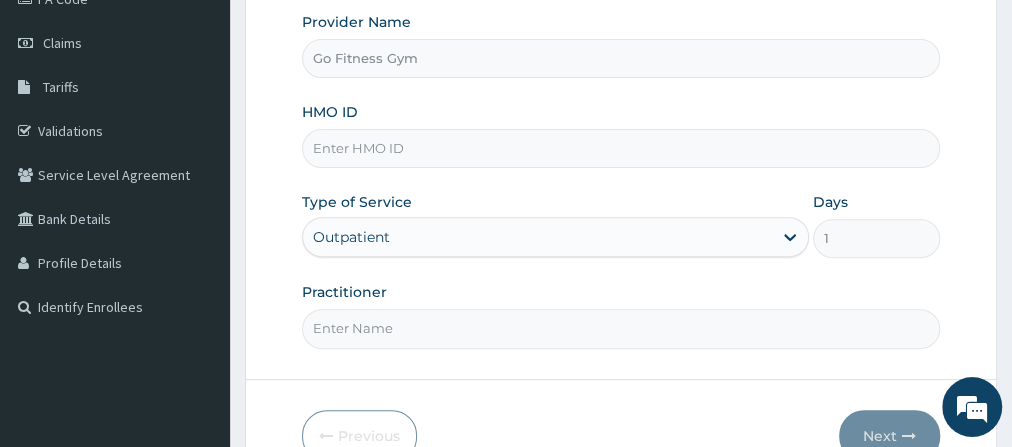 scroll, scrollTop: 0, scrollLeft: 0, axis: both 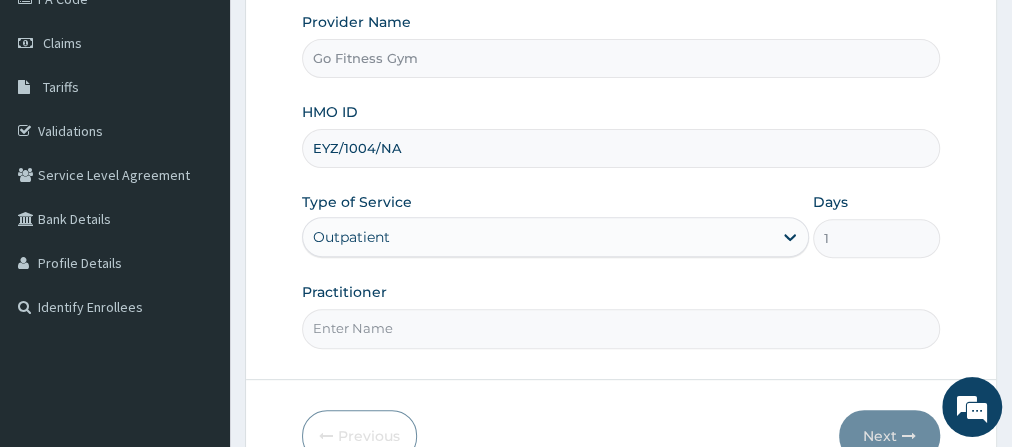 type on "EYZ/1004/NA" 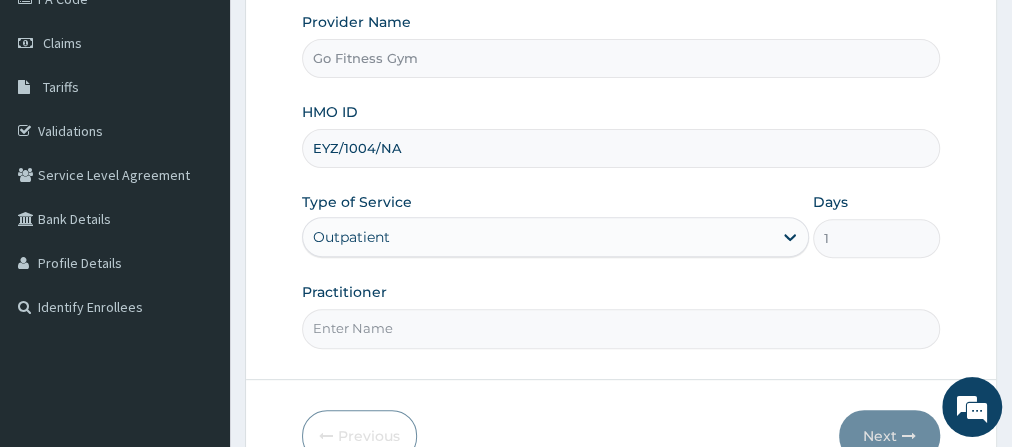 type on "Gofitness centre" 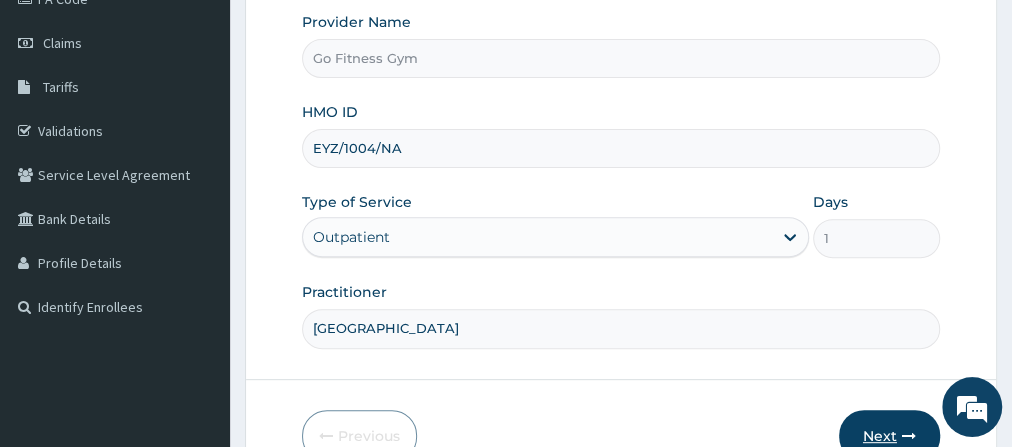 click on "Next" at bounding box center [889, 436] 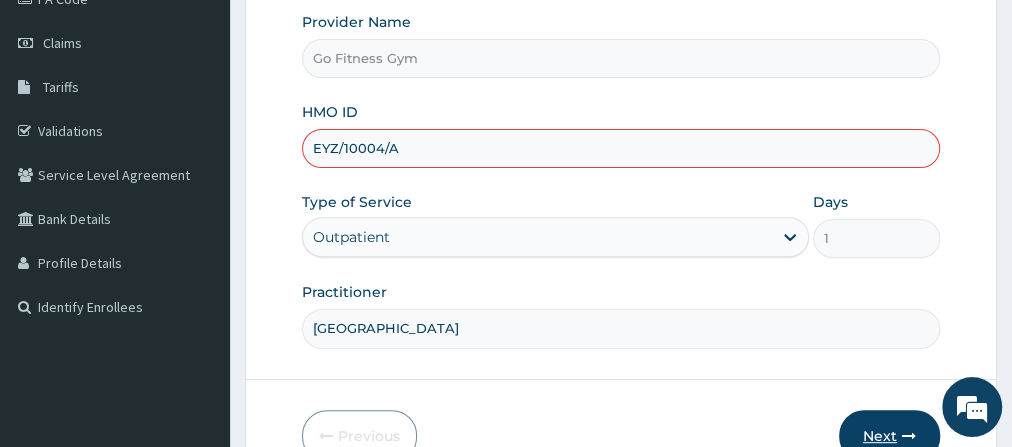 type on "EYZ/10004/A" 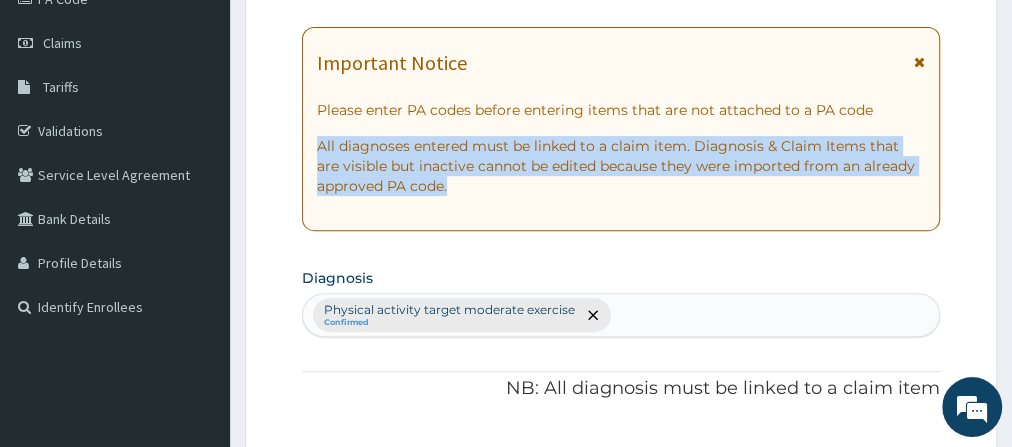 drag, startPoint x: 1011, startPoint y: 203, endPoint x: 1014, endPoint y: 112, distance: 91.04944 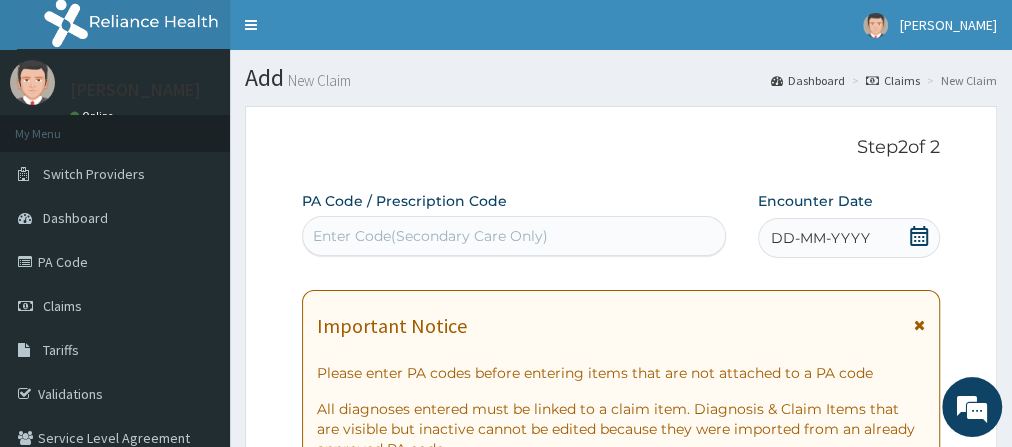 click on "Step  2  of 2 PA Code / Prescription Code Enter Code(Secondary Care Only) Encounter Date DD-MM-YYYY Important Notice Please enter PA codes before entering items that are not attached to a PA code   All diagnoses entered must be linked to a claim item. Diagnosis & Claim Items that are visible but inactive cannot be edited because they were imported from an already approved PA code. Diagnosis Physical activity target moderate exercise Confirmed NB: All diagnosis must be linked to a claim item Claim Items No claim item Types Select Type Item Select Item Pair Diagnosis Physical activity target moder... Unit Price 0 Add Comment" at bounding box center (621, 704) 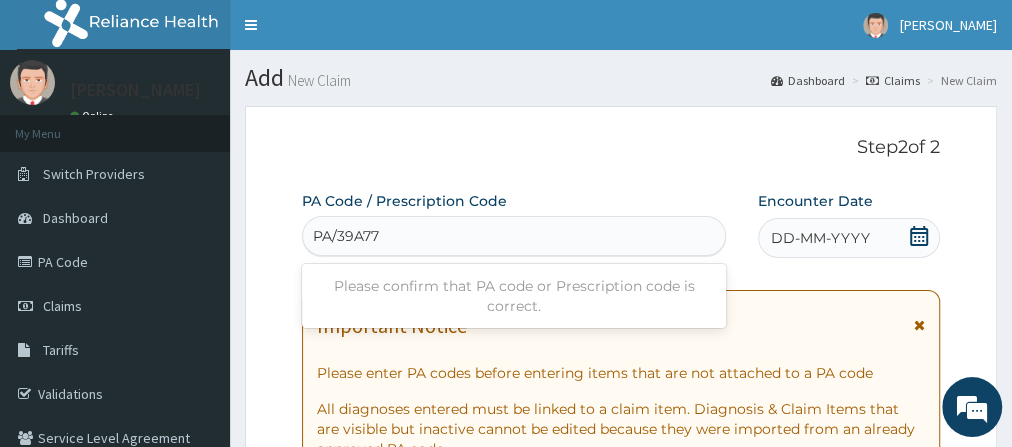 type on "PA/39A773" 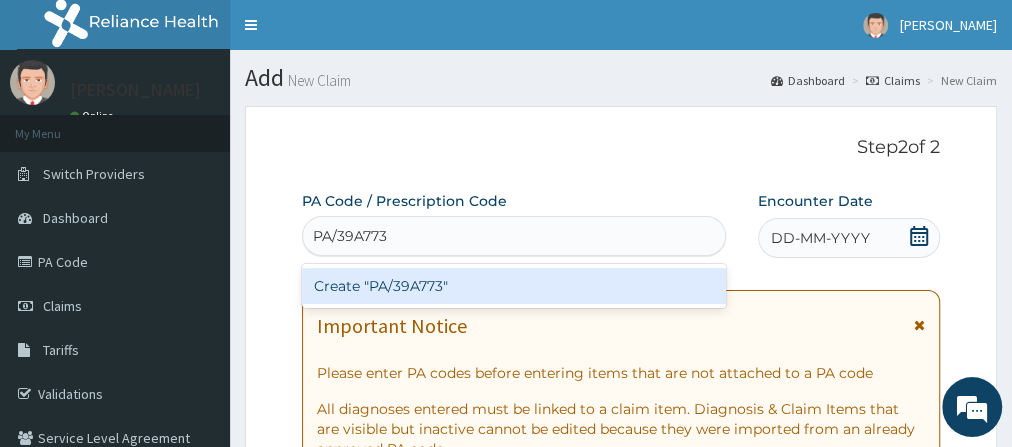 click on "Create "PA/39A773"" at bounding box center [514, 286] 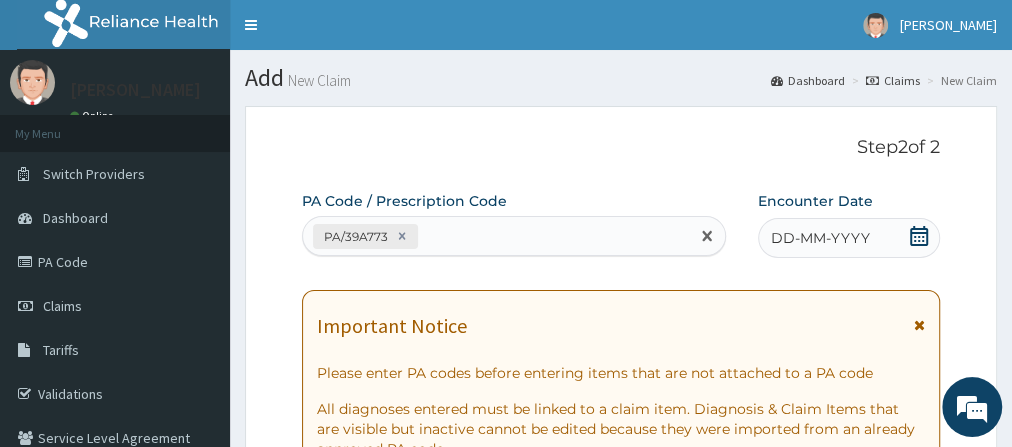 click 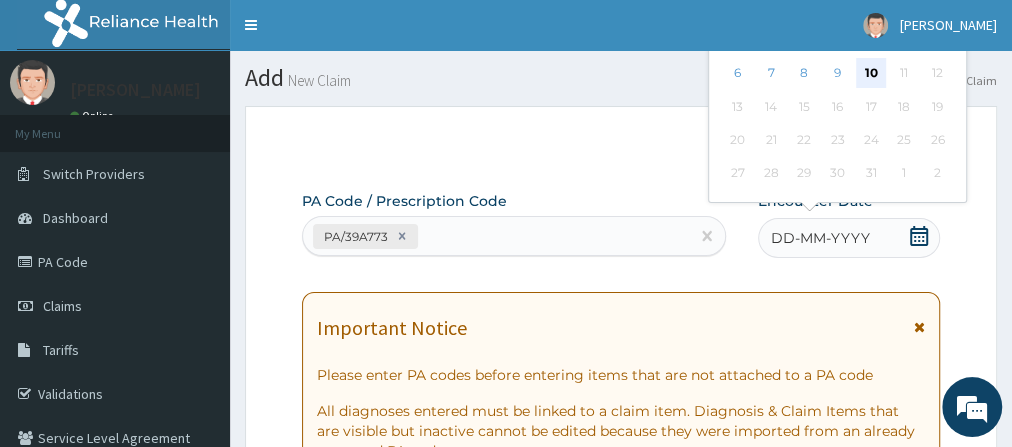 click on "10" at bounding box center [871, 74] 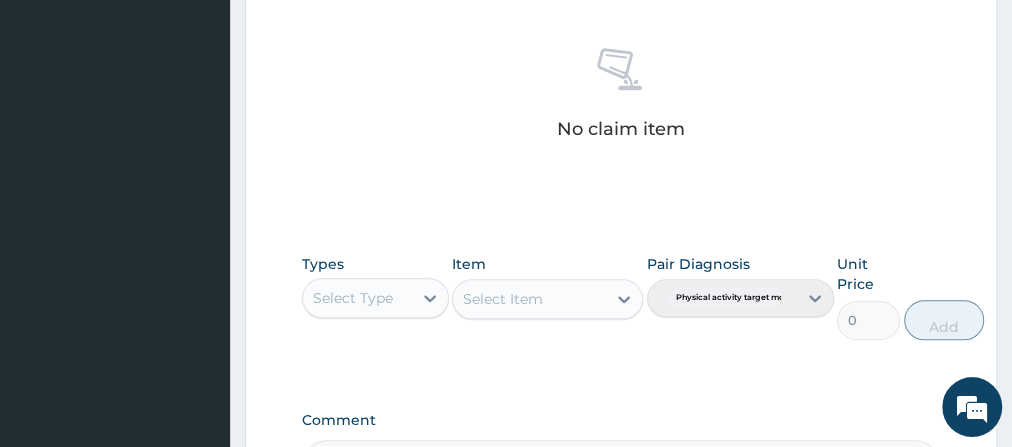 scroll, scrollTop: 952, scrollLeft: 0, axis: vertical 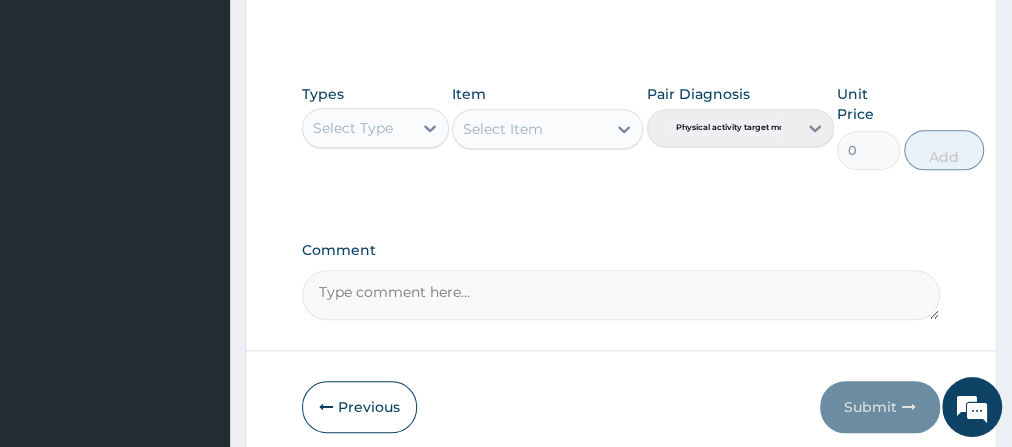 click on "Select Type" at bounding box center [353, 128] 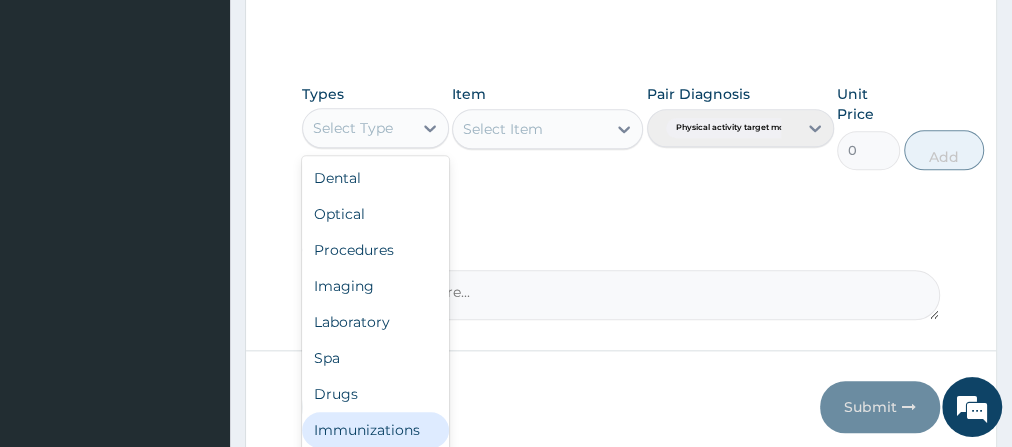 scroll, scrollTop: 1030, scrollLeft: 0, axis: vertical 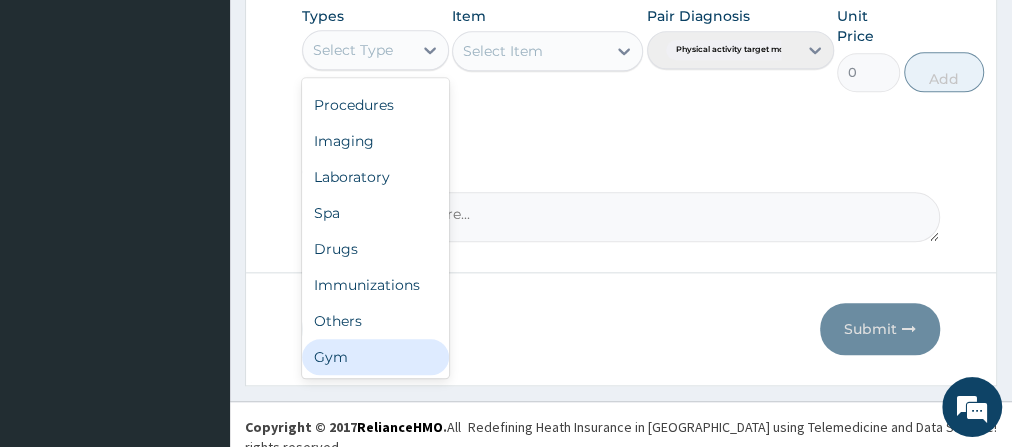 click on "Gym" at bounding box center [375, 357] 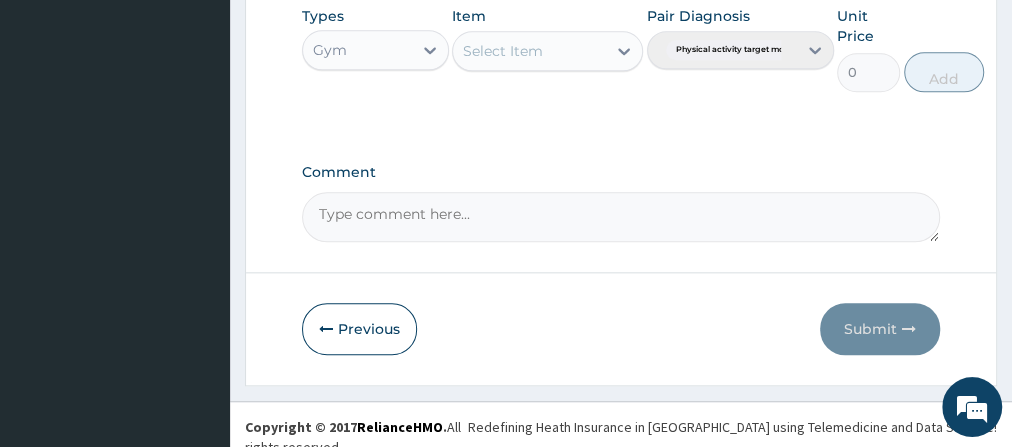 click on "Select Item" at bounding box center (529, 51) 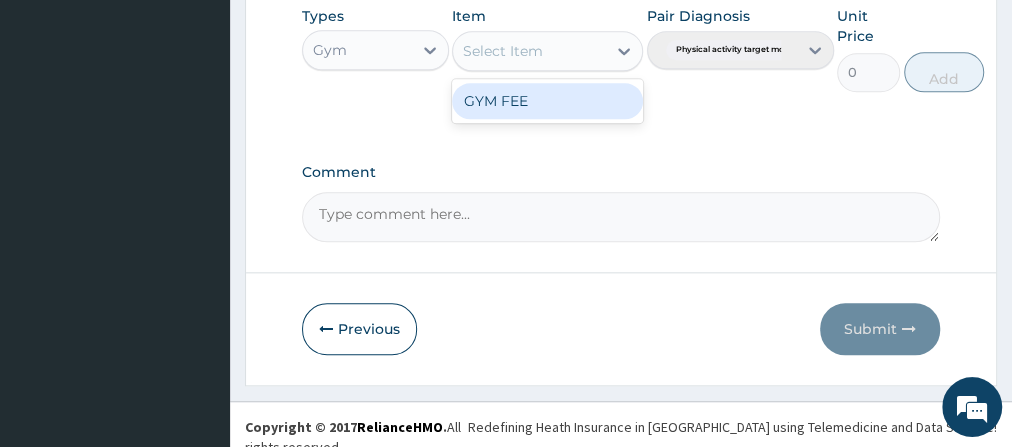 click on "GYM FEE" at bounding box center (547, 101) 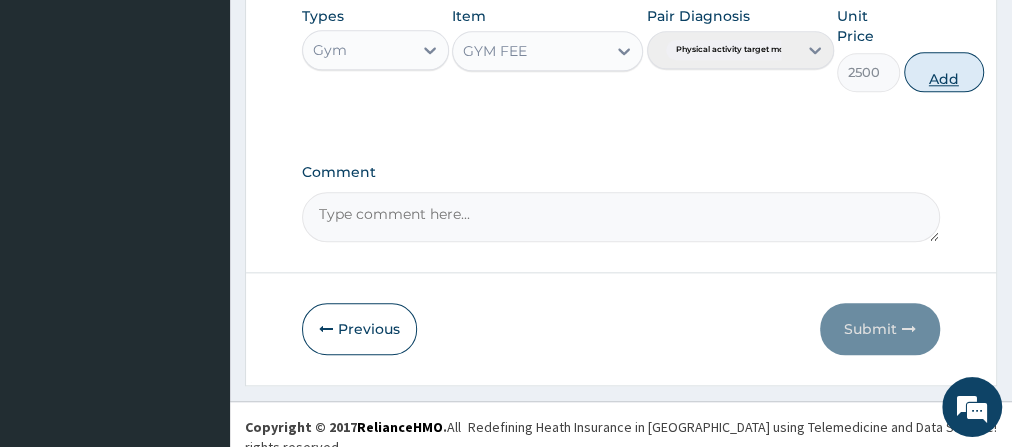 click on "Add" at bounding box center [944, 72] 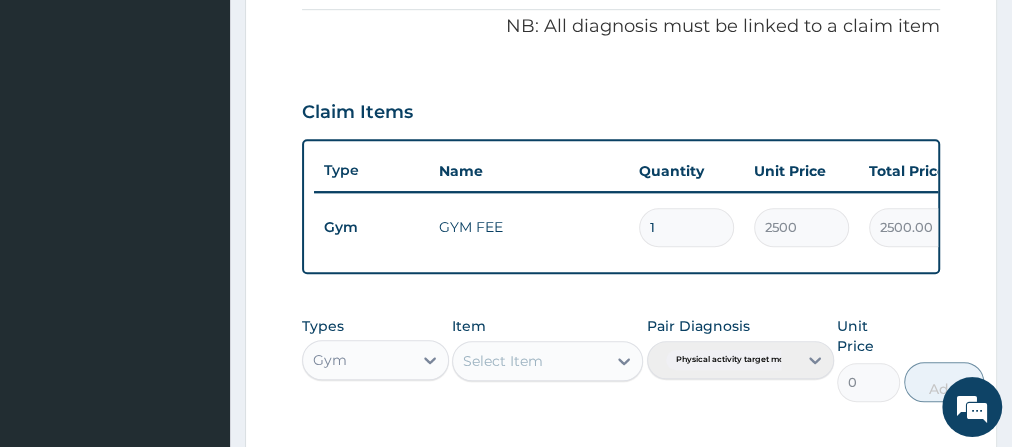scroll, scrollTop: 946, scrollLeft: 0, axis: vertical 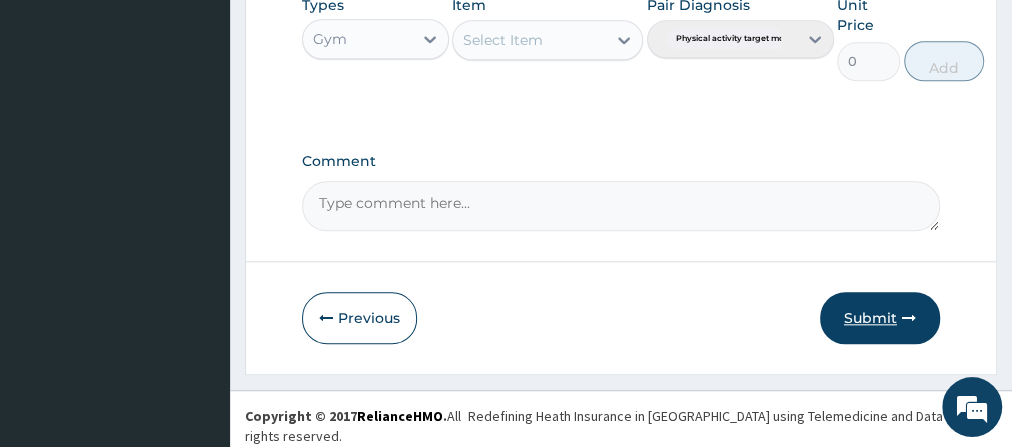 click on "Submit" at bounding box center [880, 318] 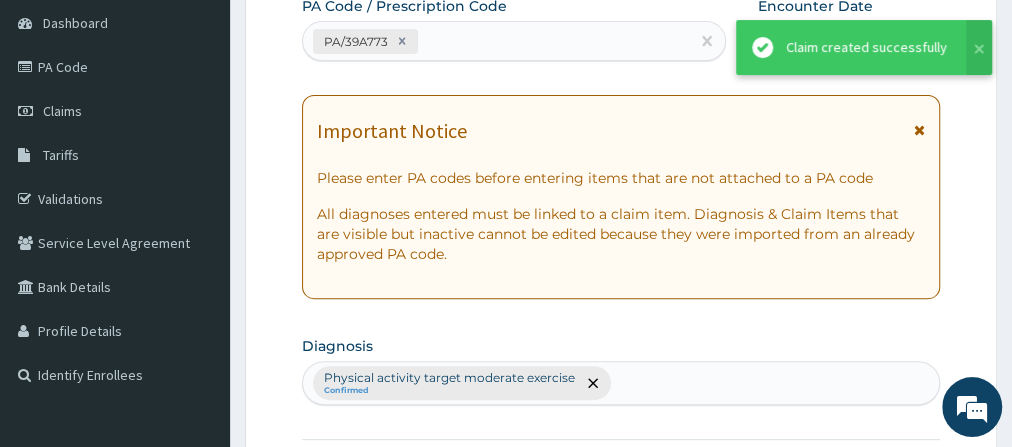 scroll, scrollTop: 946, scrollLeft: 0, axis: vertical 